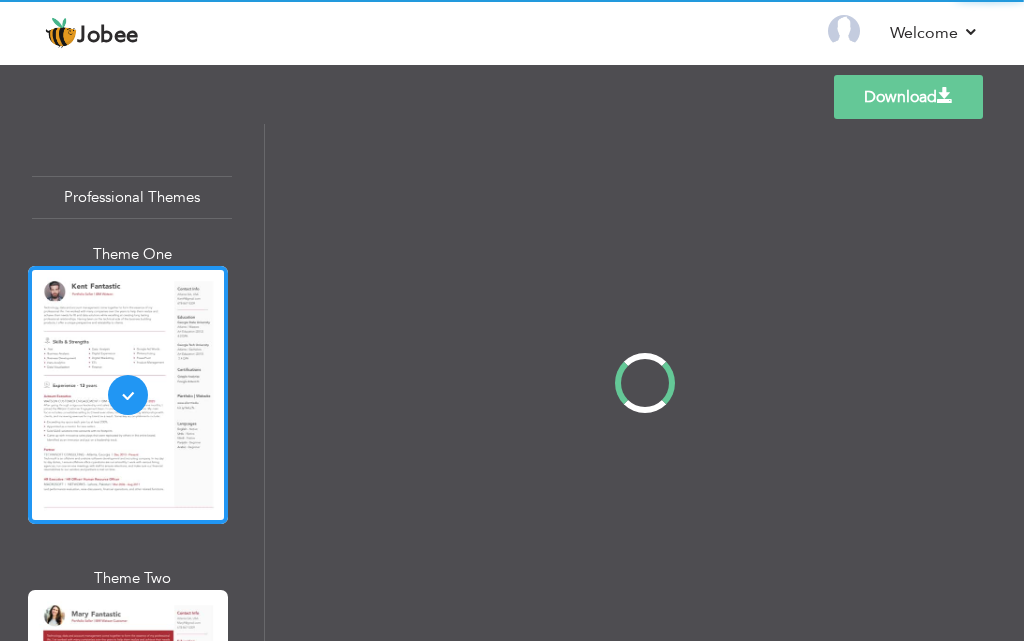 scroll, scrollTop: 0, scrollLeft: 0, axis: both 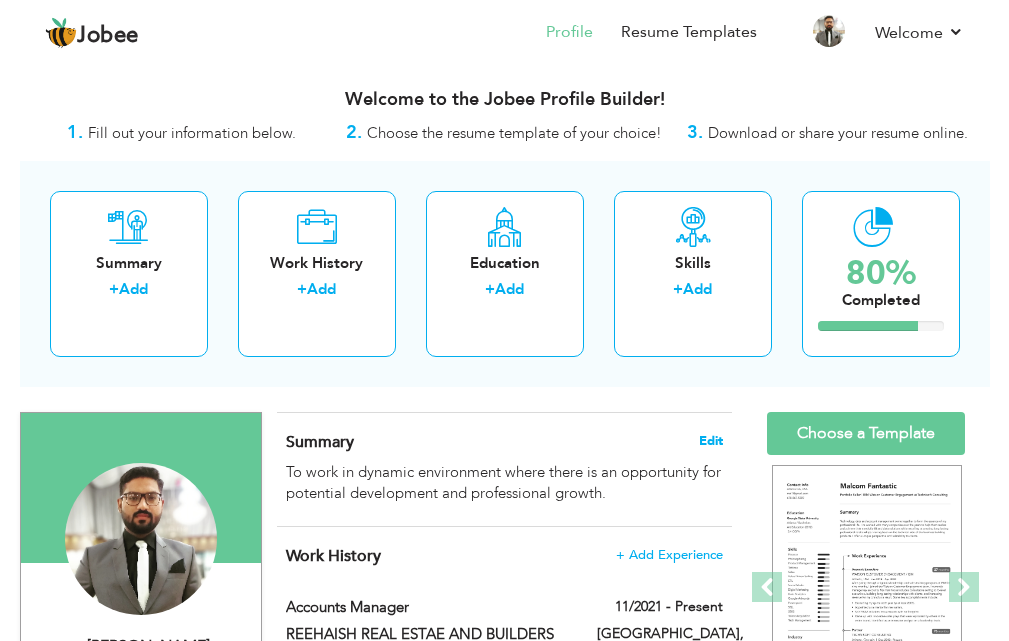 click on "Edit" at bounding box center (711, 441) 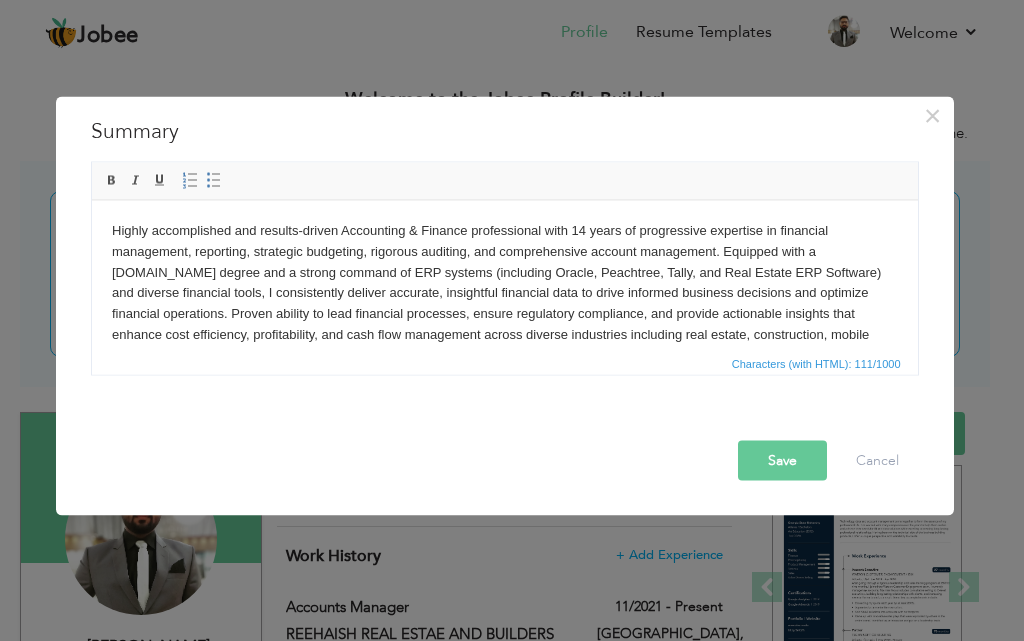 scroll, scrollTop: 12, scrollLeft: 0, axis: vertical 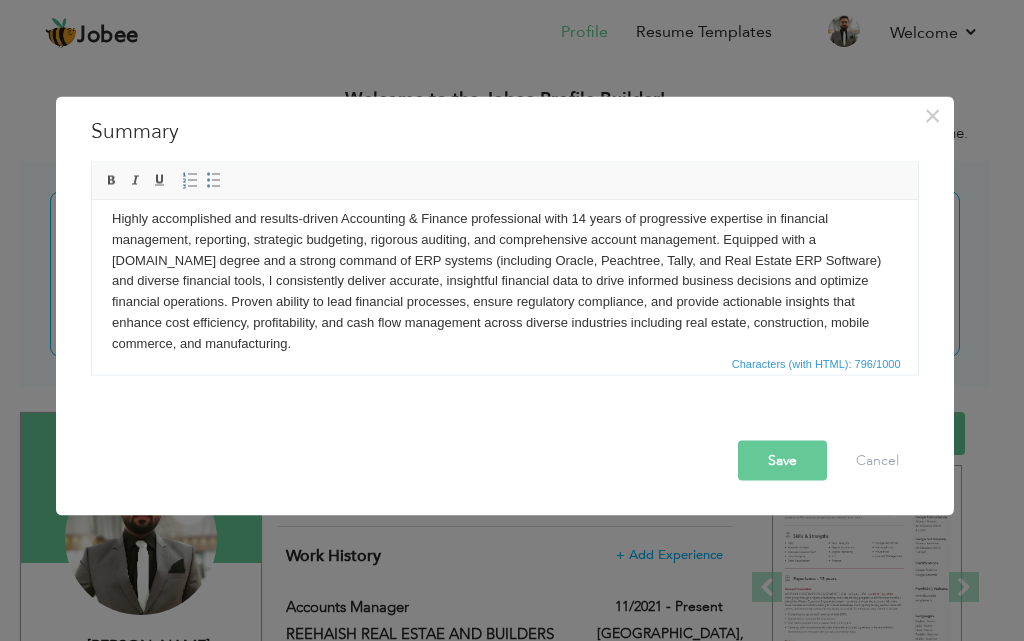 click on "Save" at bounding box center (782, 460) 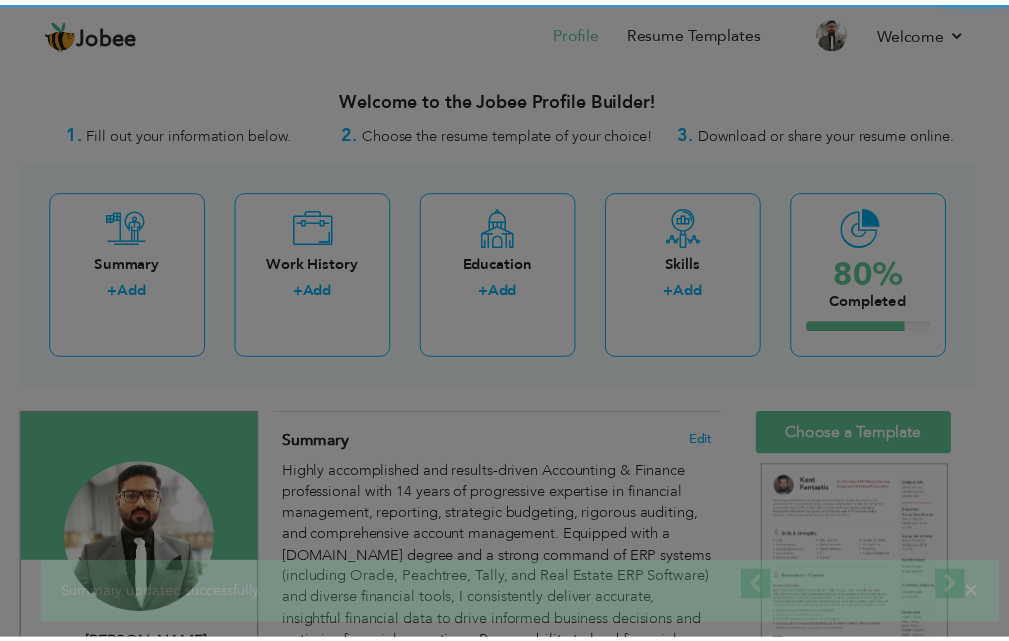scroll, scrollTop: 0, scrollLeft: 0, axis: both 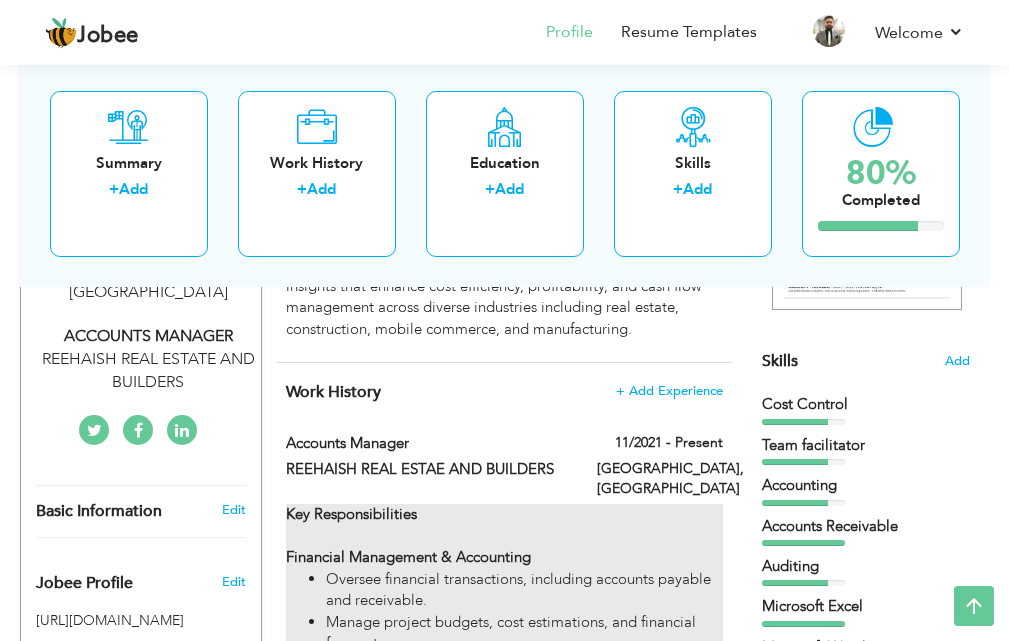 click on "Oversee financial transactions, including accounts payable and receivable." at bounding box center [524, 590] 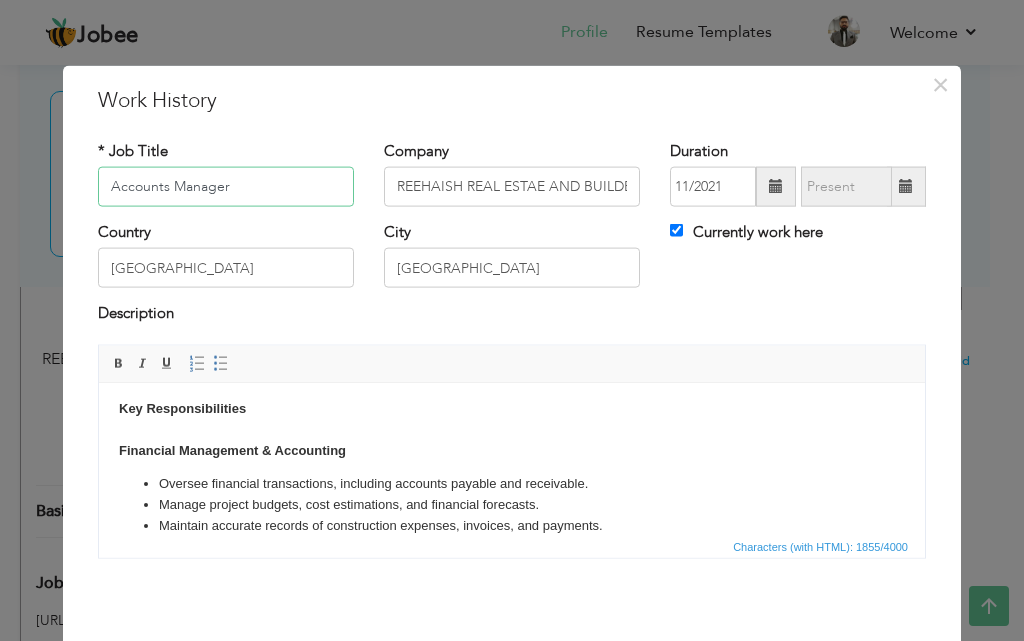 scroll, scrollTop: 0, scrollLeft: 0, axis: both 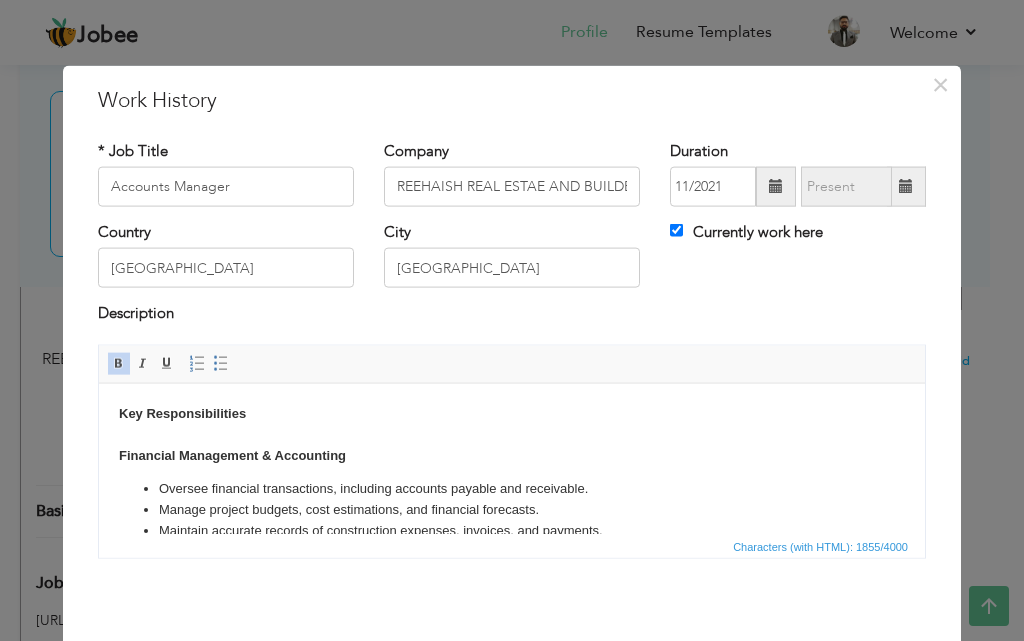 click on "Financial Management & Accounting" at bounding box center [232, 454] 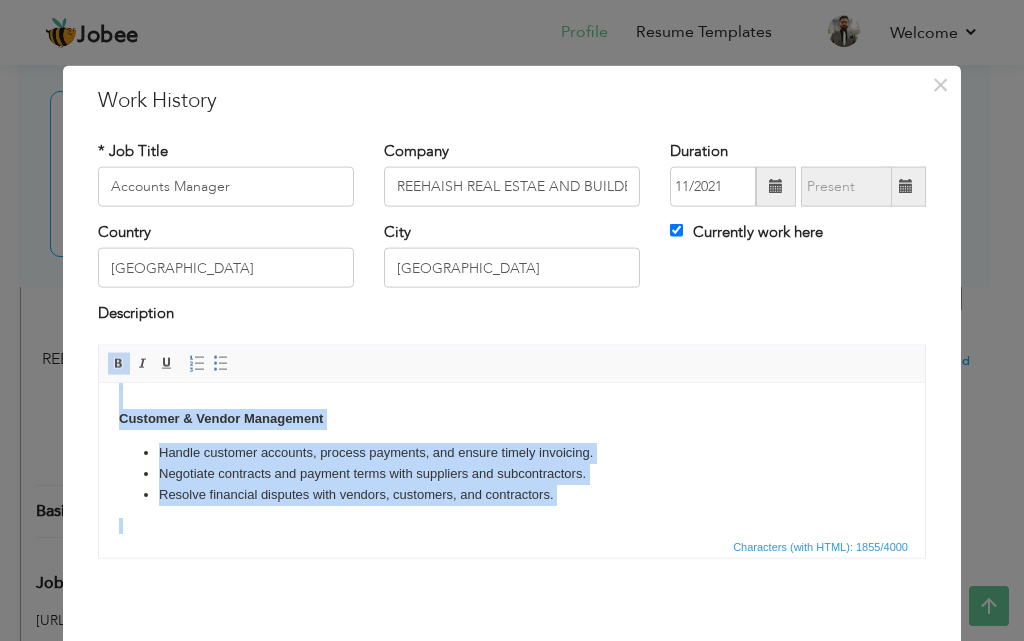 scroll, scrollTop: 802, scrollLeft: 0, axis: vertical 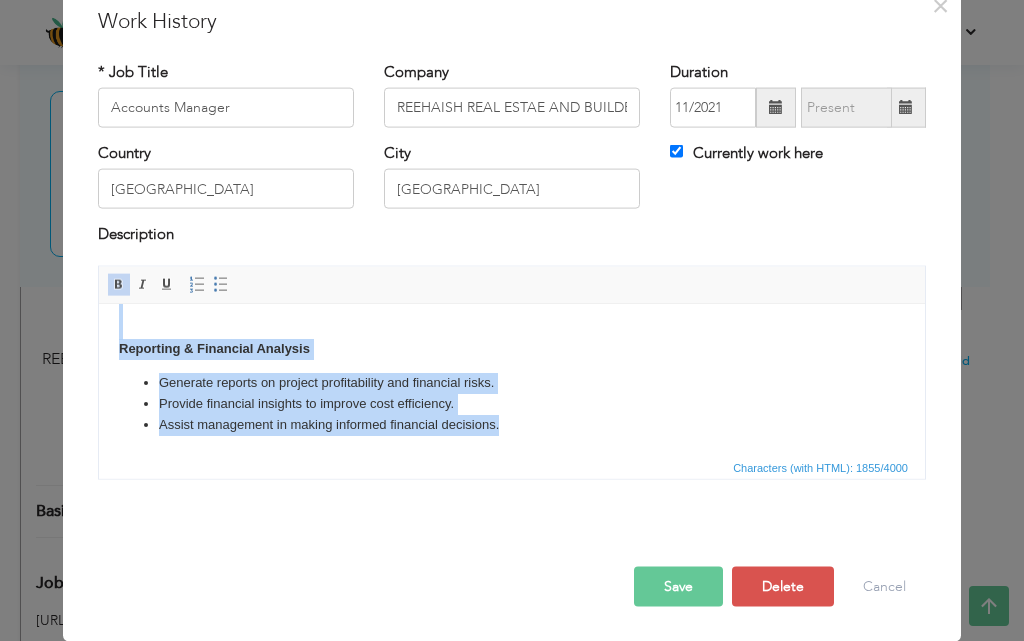 drag, startPoint x: 121, startPoint y: 376, endPoint x: 510, endPoint y: 642, distance: 471.25046 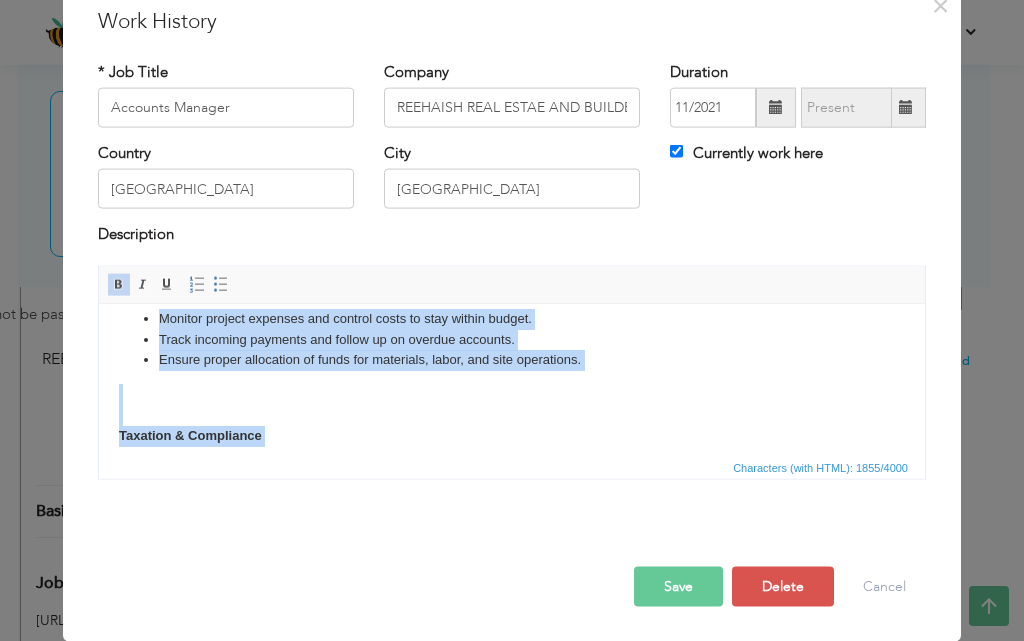 scroll, scrollTop: 402, scrollLeft: 0, axis: vertical 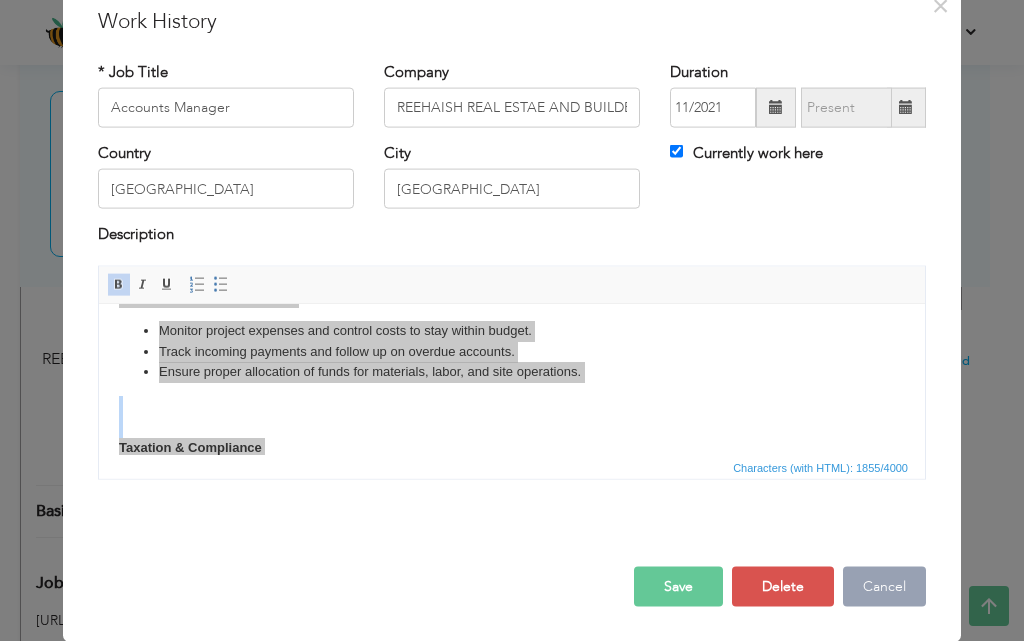 click on "Cancel" at bounding box center (884, 586) 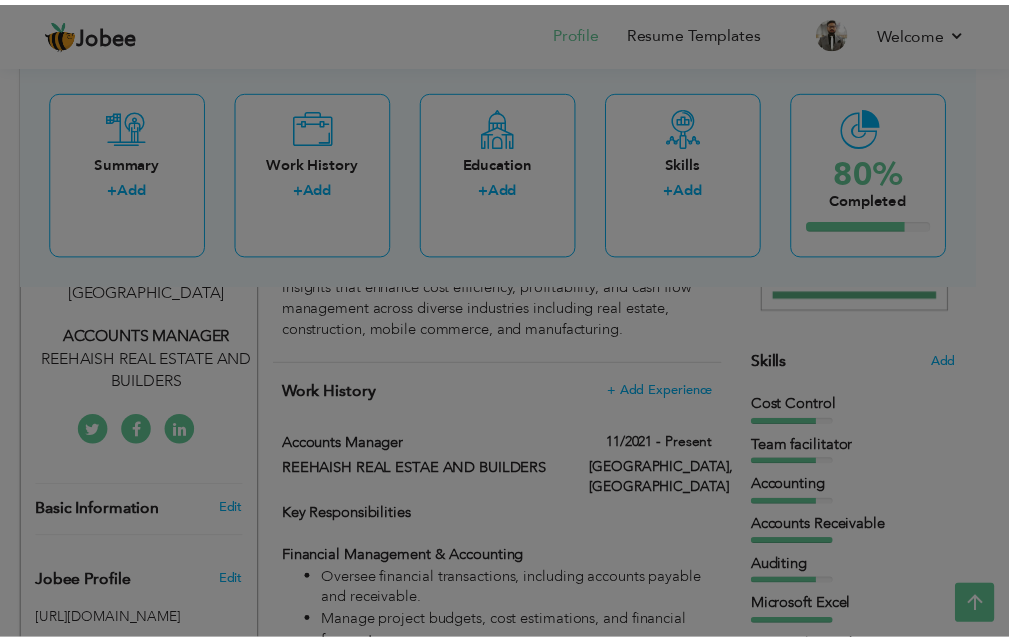 scroll, scrollTop: 0, scrollLeft: 0, axis: both 